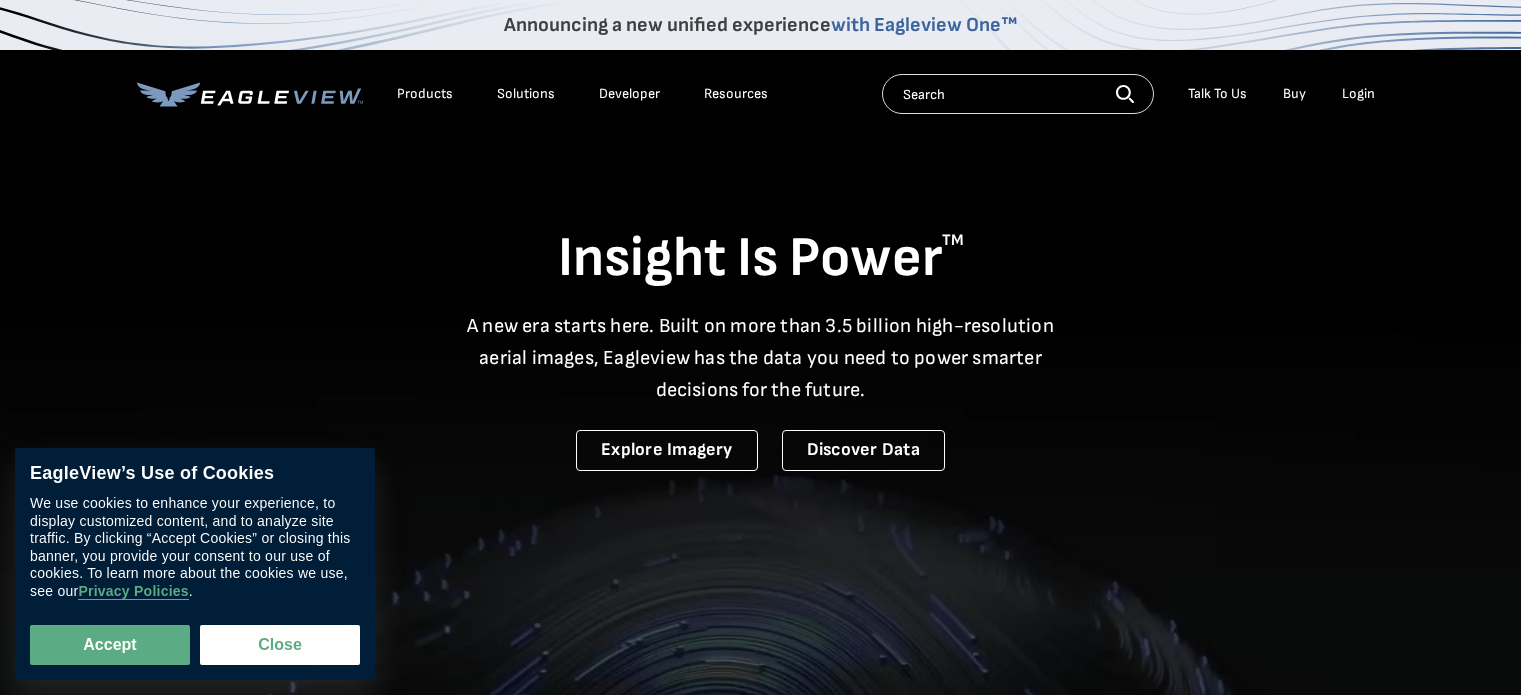 scroll, scrollTop: 0, scrollLeft: 0, axis: both 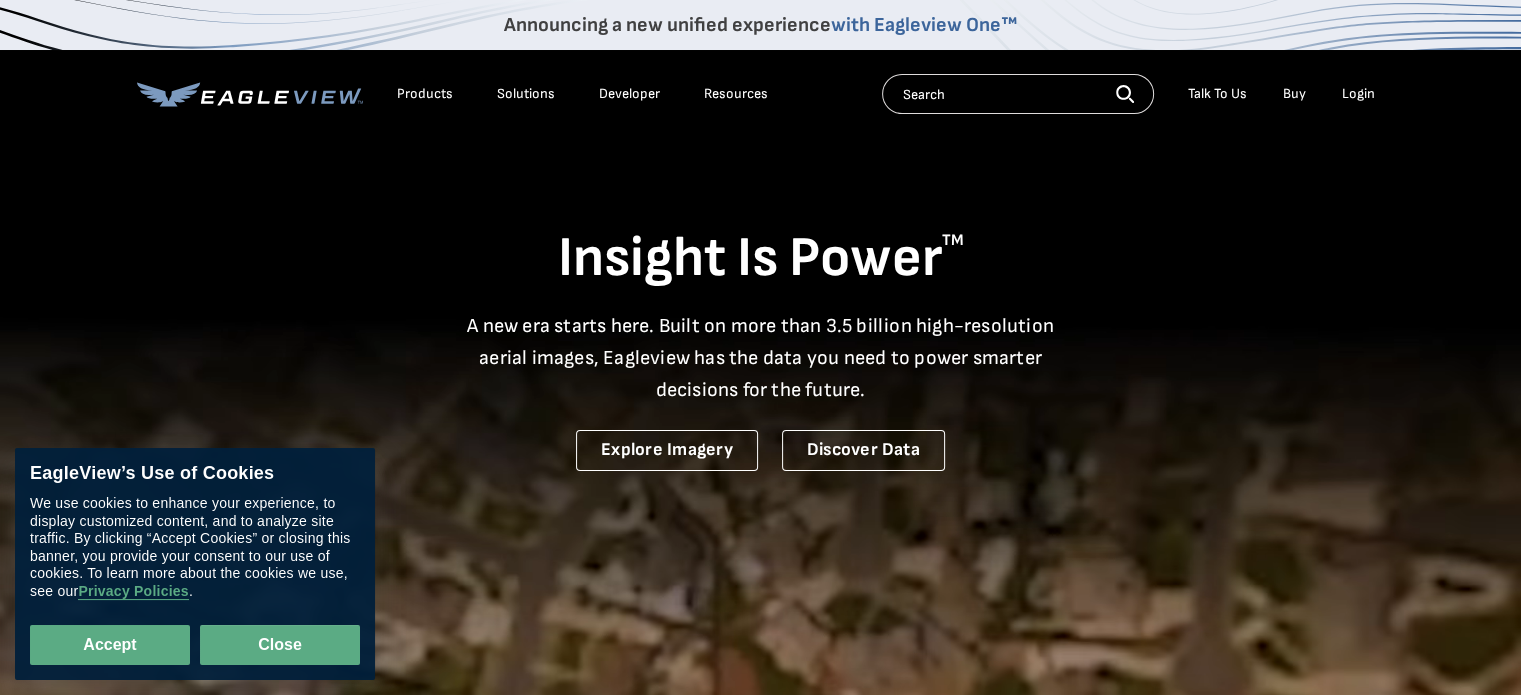 click on "Close" at bounding box center (280, 645) 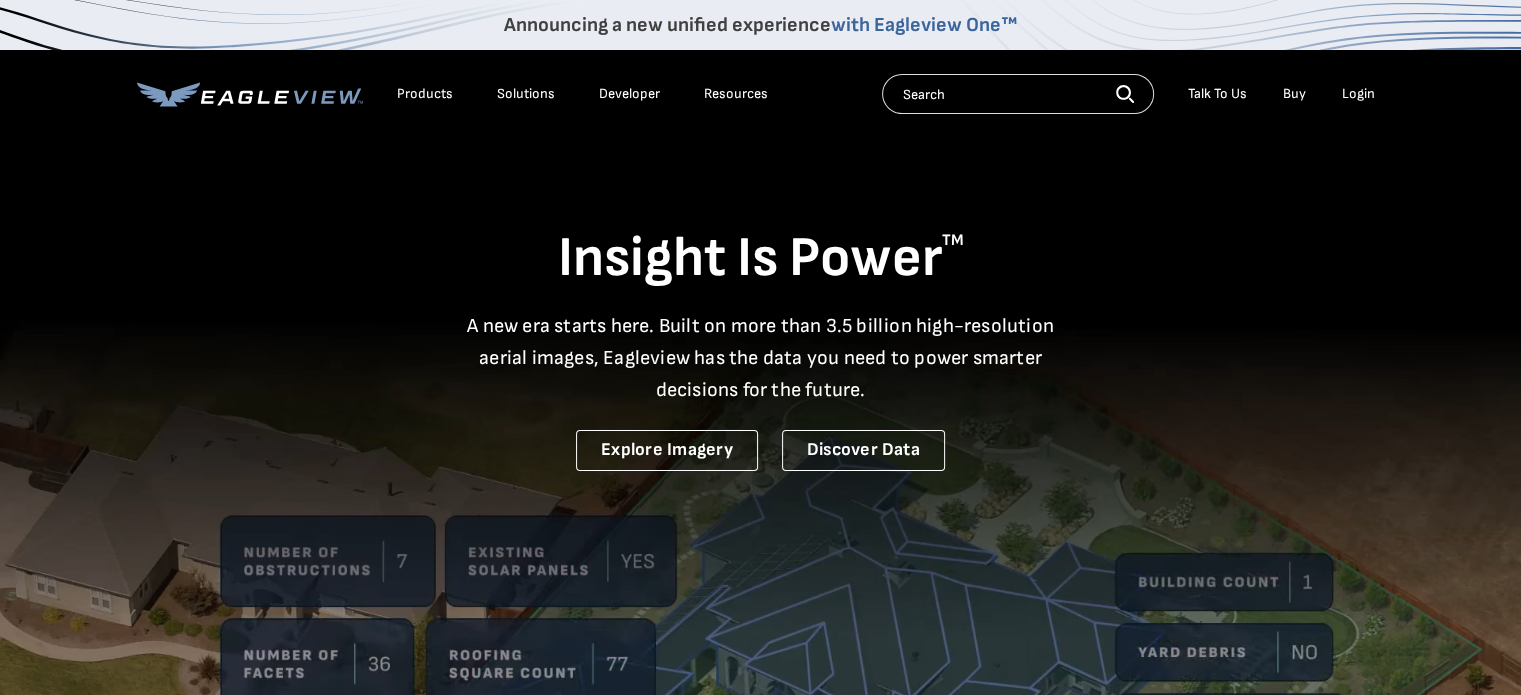 click on "Login" at bounding box center (1358, 94) 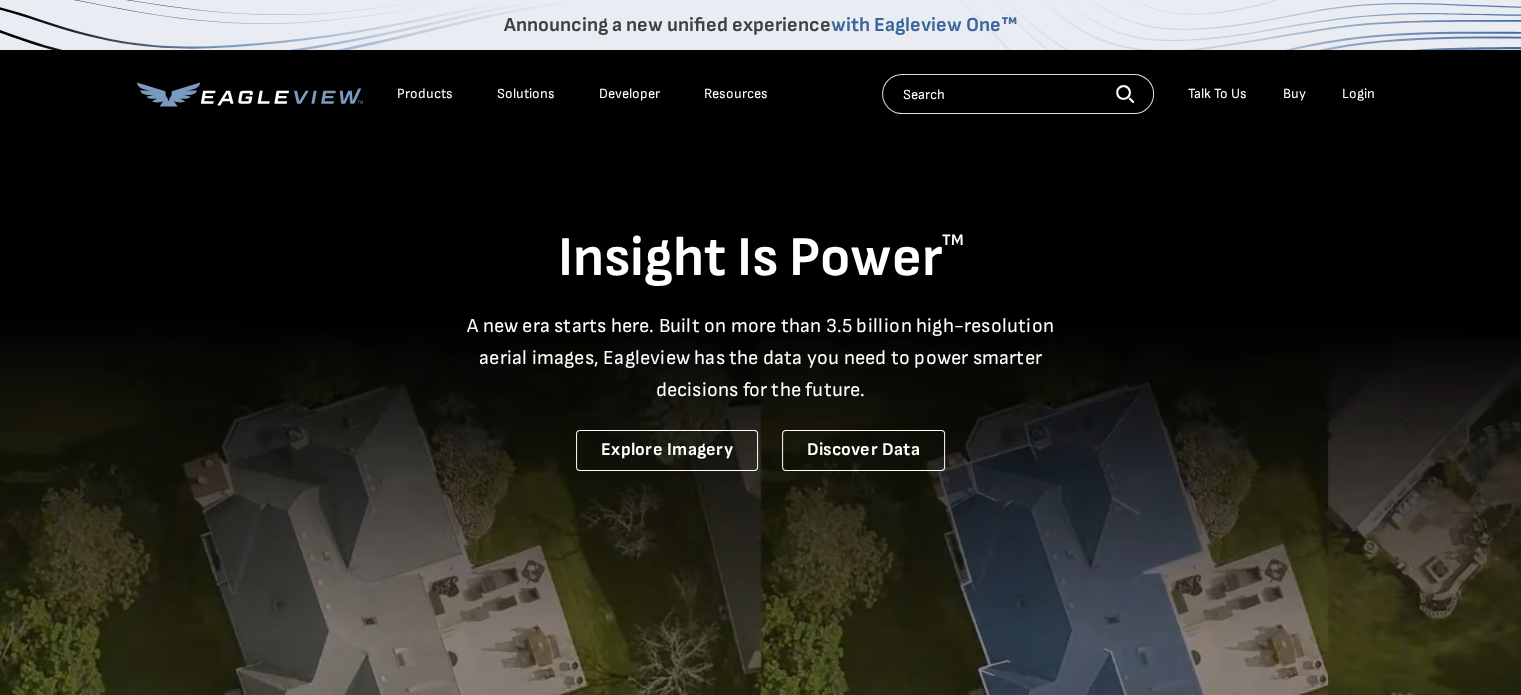 click on "Login" at bounding box center [1358, 94] 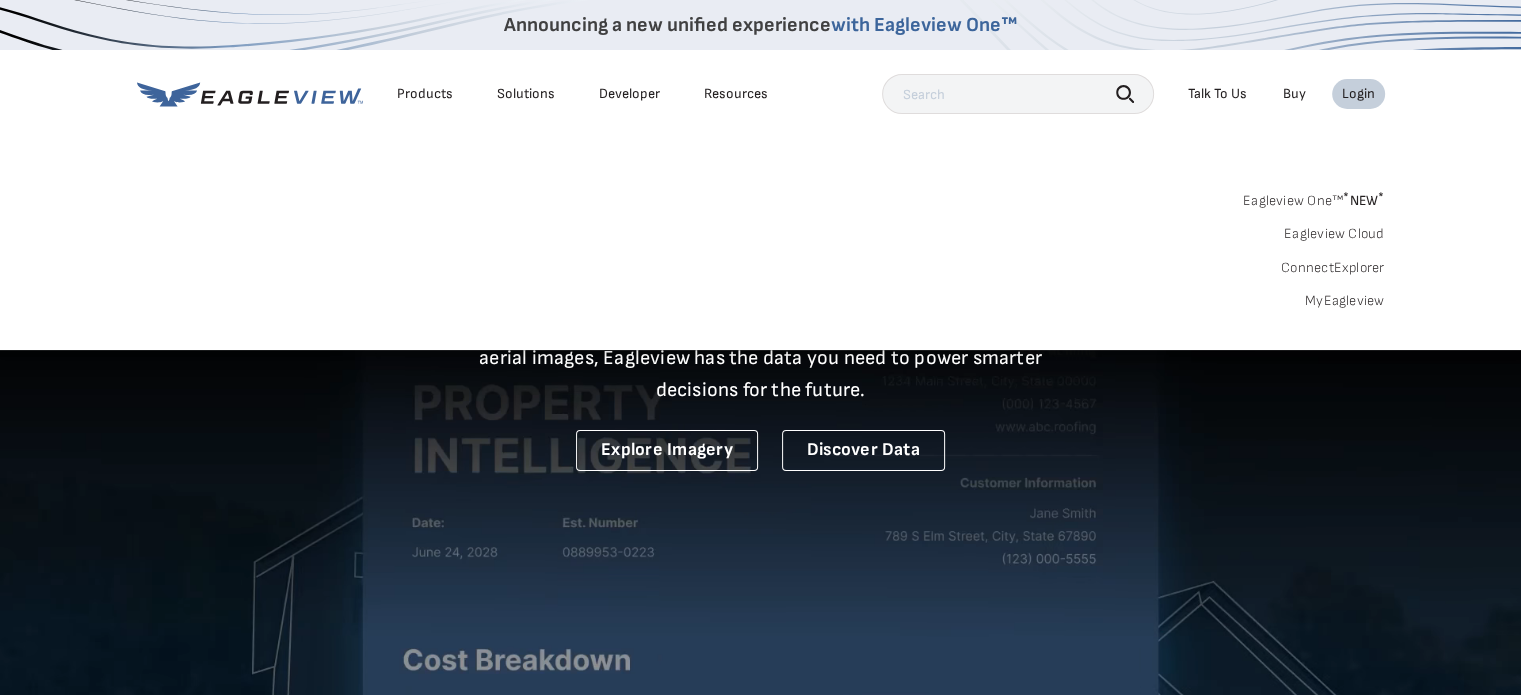 click on "MyEagleview" at bounding box center [1345, 301] 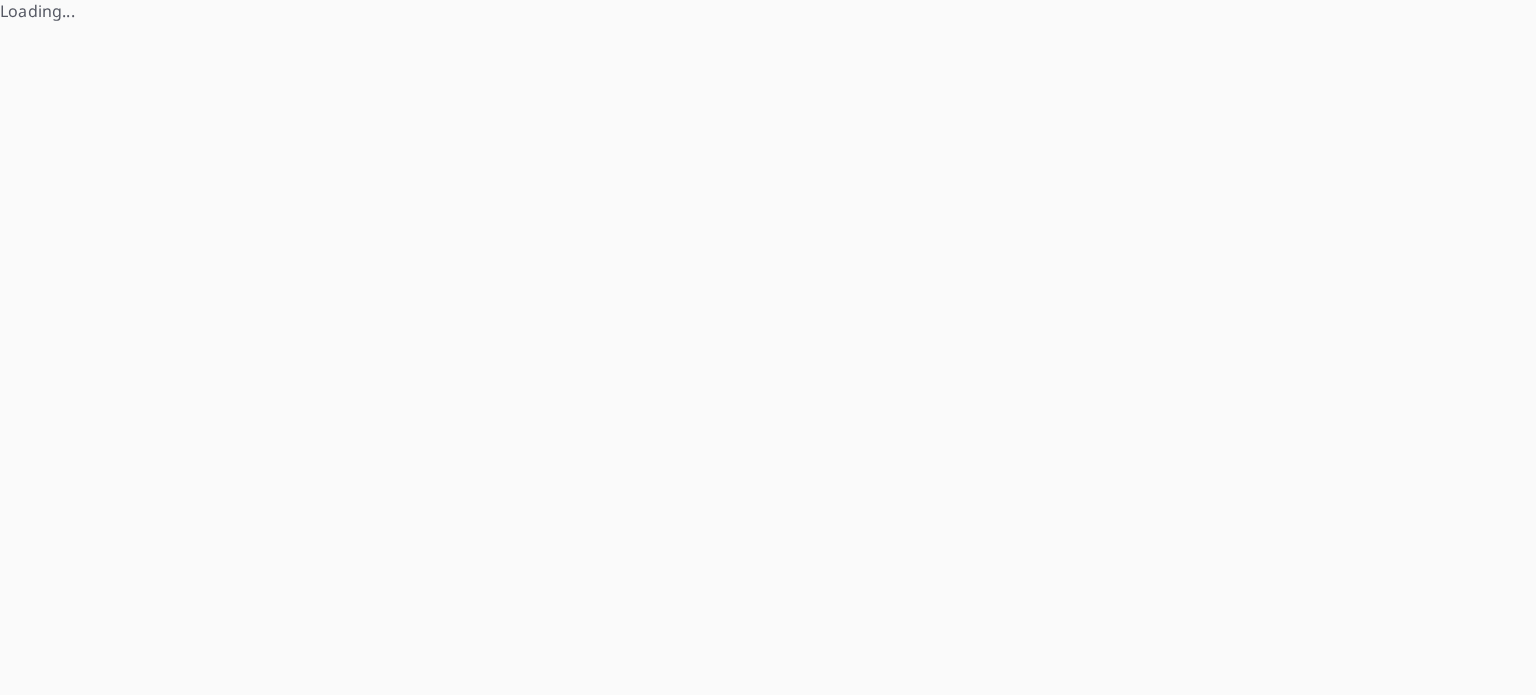 scroll, scrollTop: 0, scrollLeft: 0, axis: both 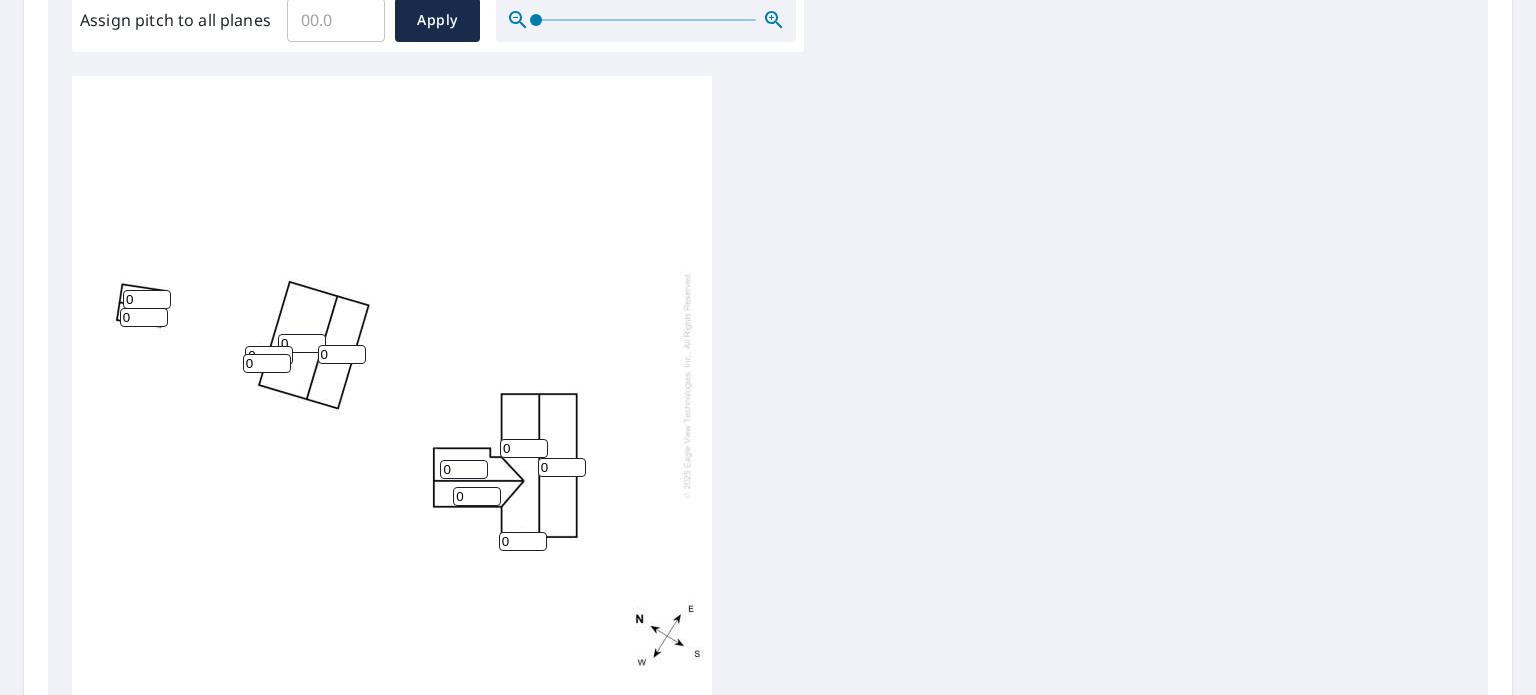 click on "0" at bounding box center (524, 448) 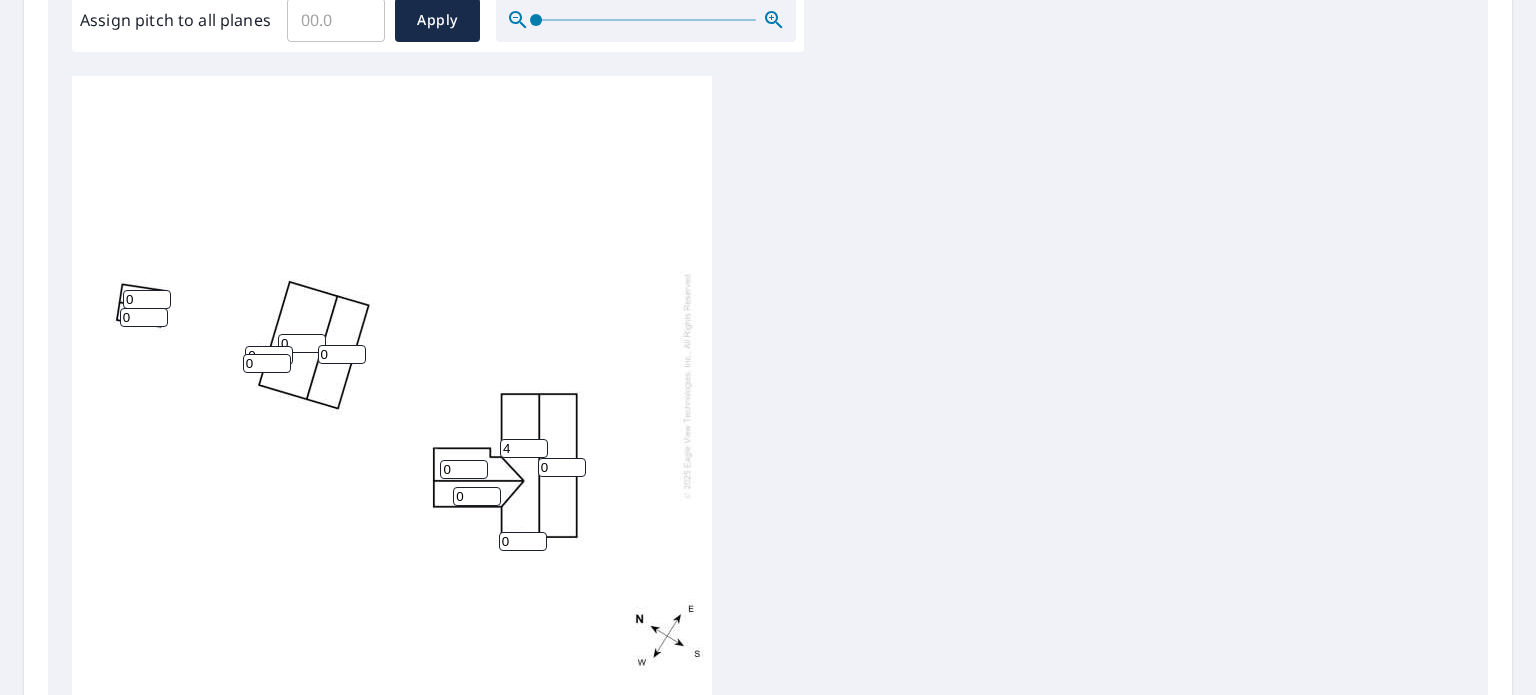 type on "4" 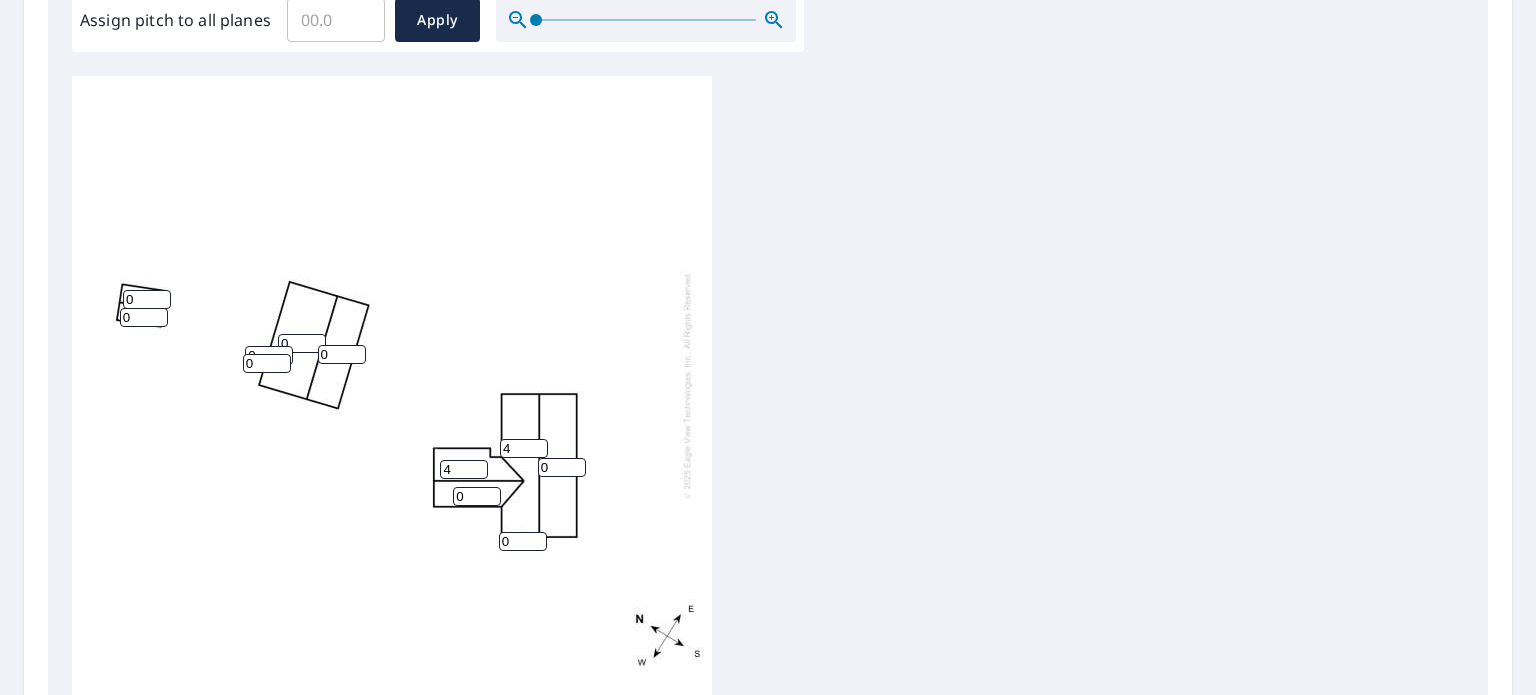 type on "4" 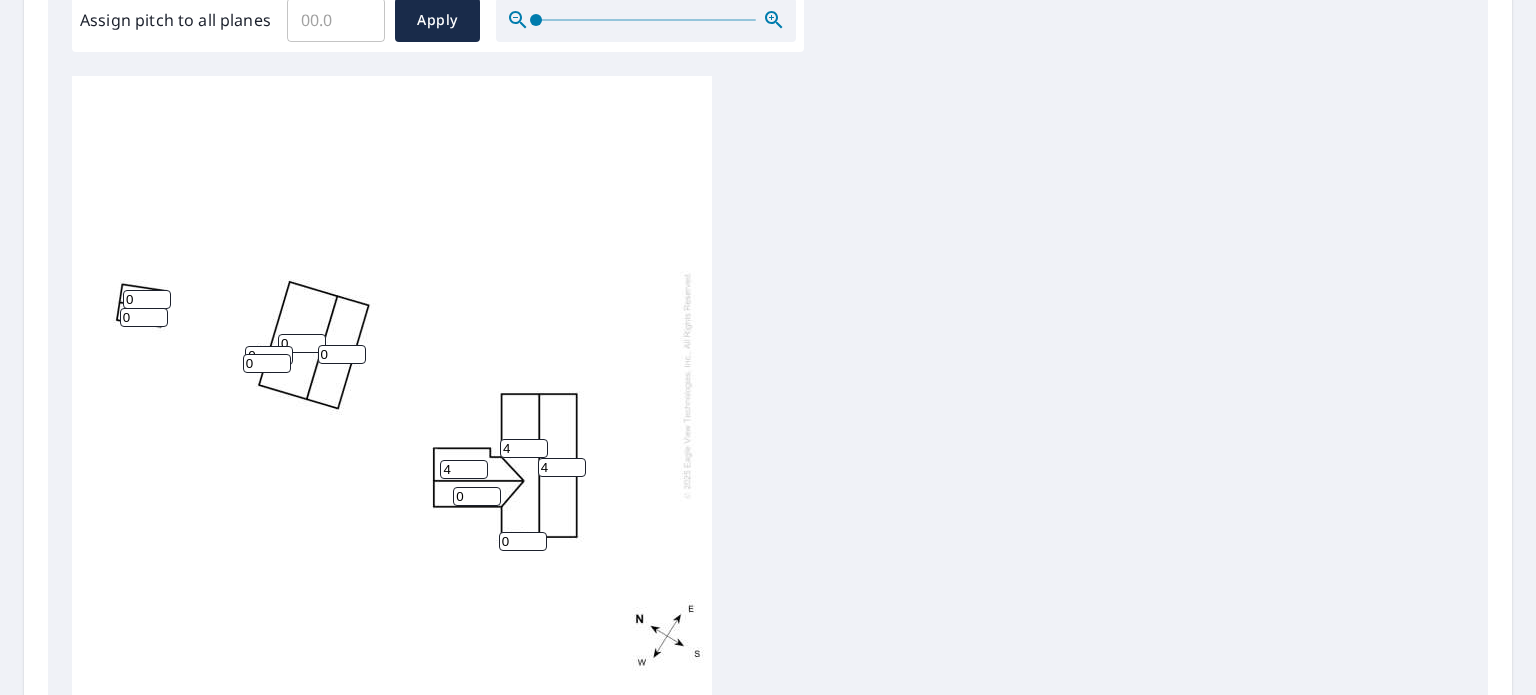 type on "4" 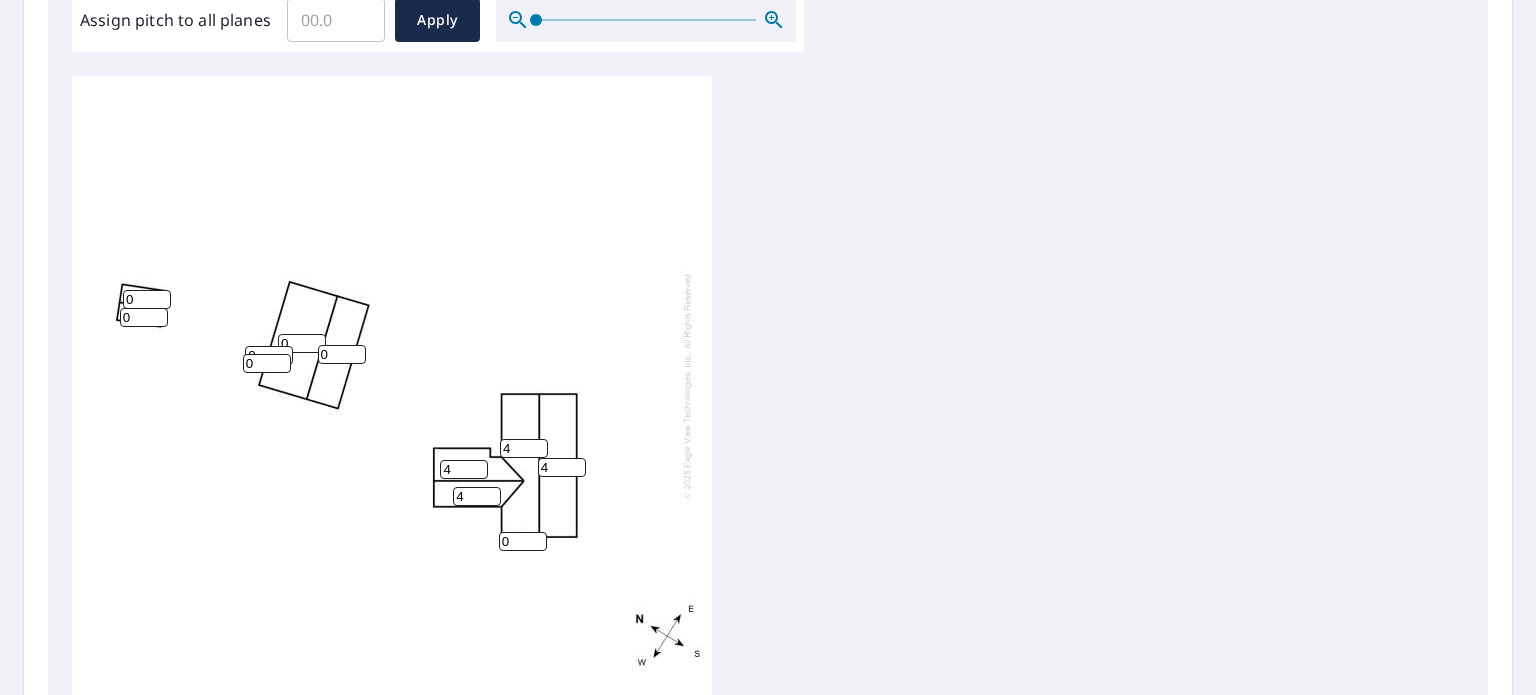 type on "4" 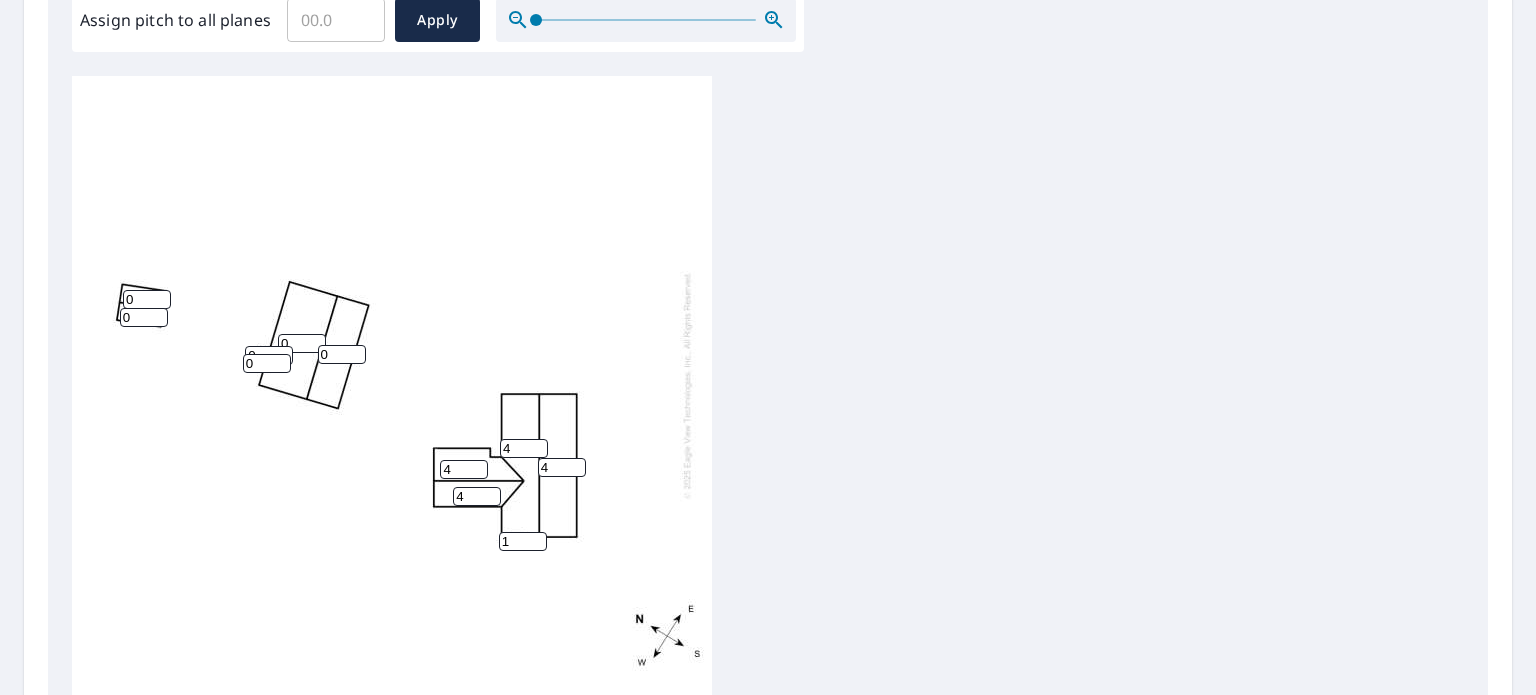 type on "1" 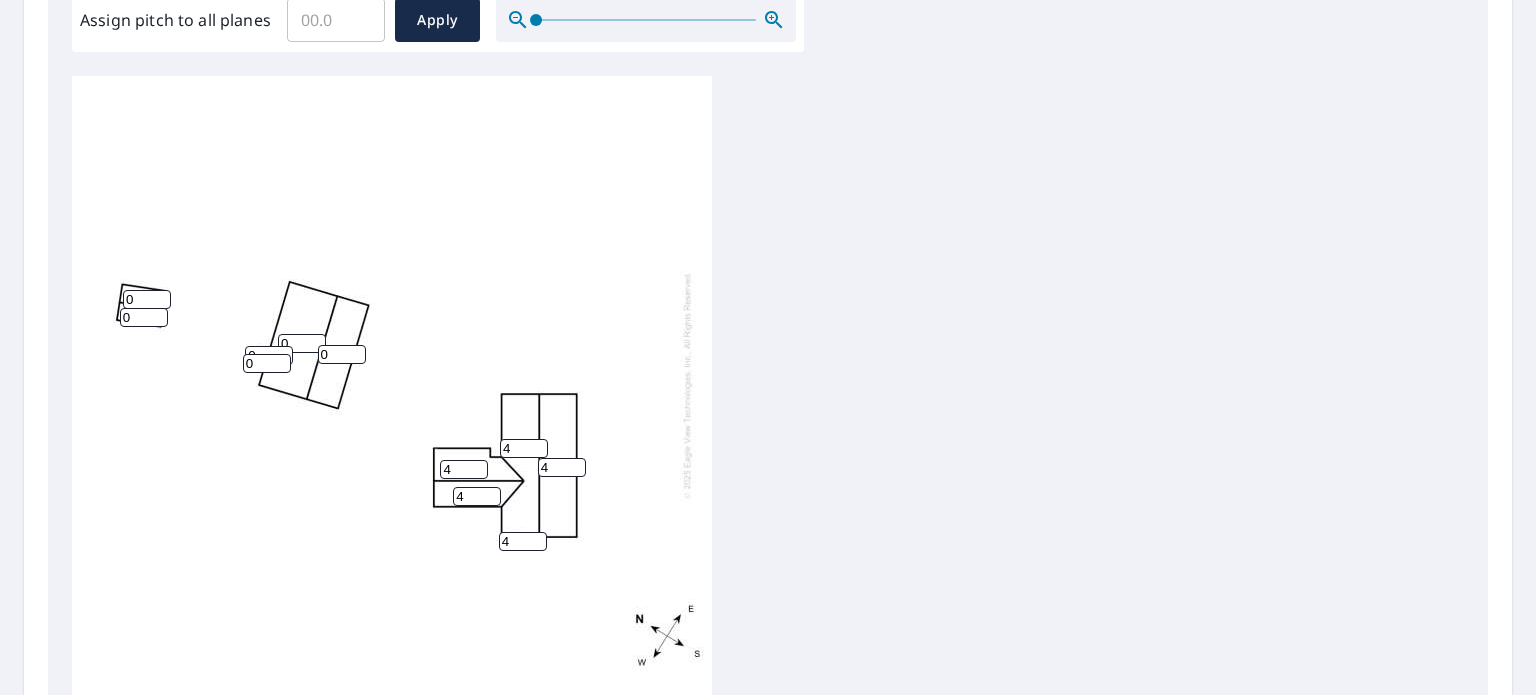 type on "4" 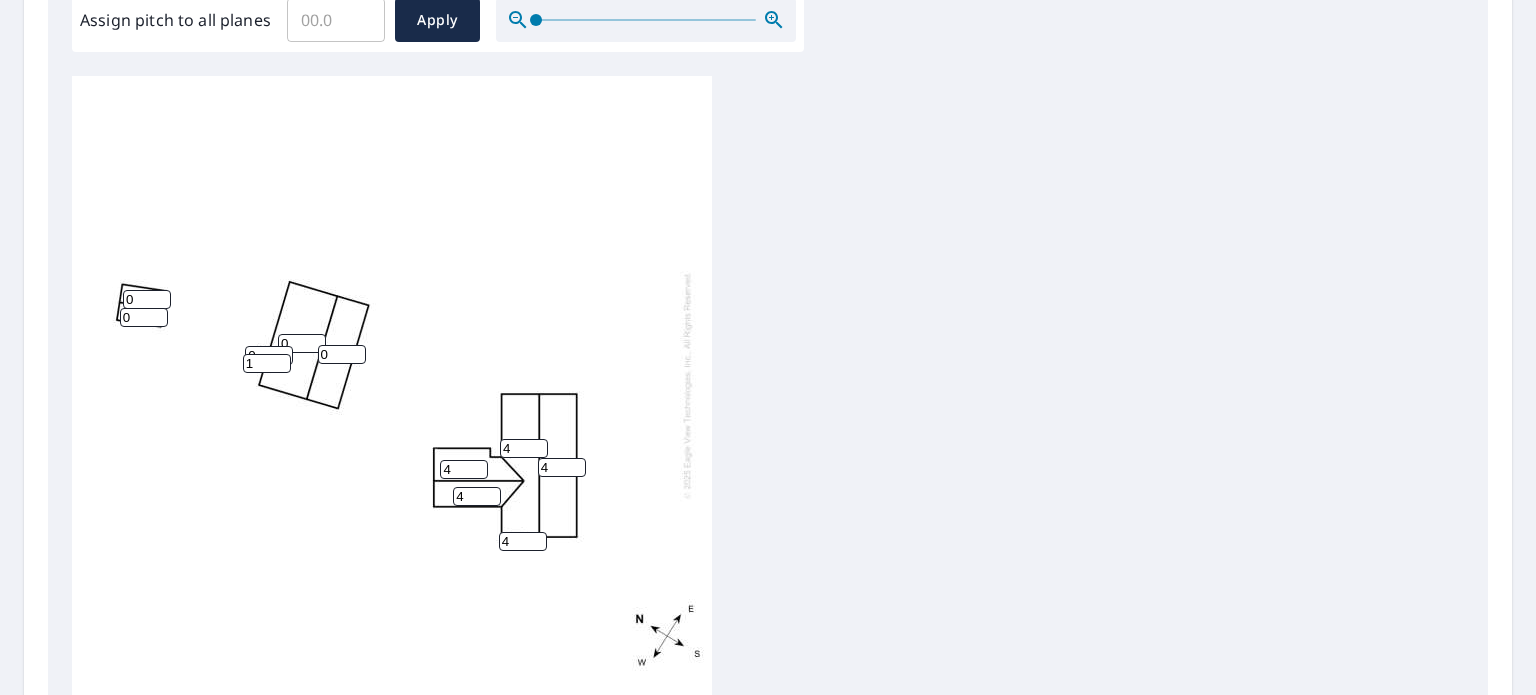click on "1" at bounding box center [267, 363] 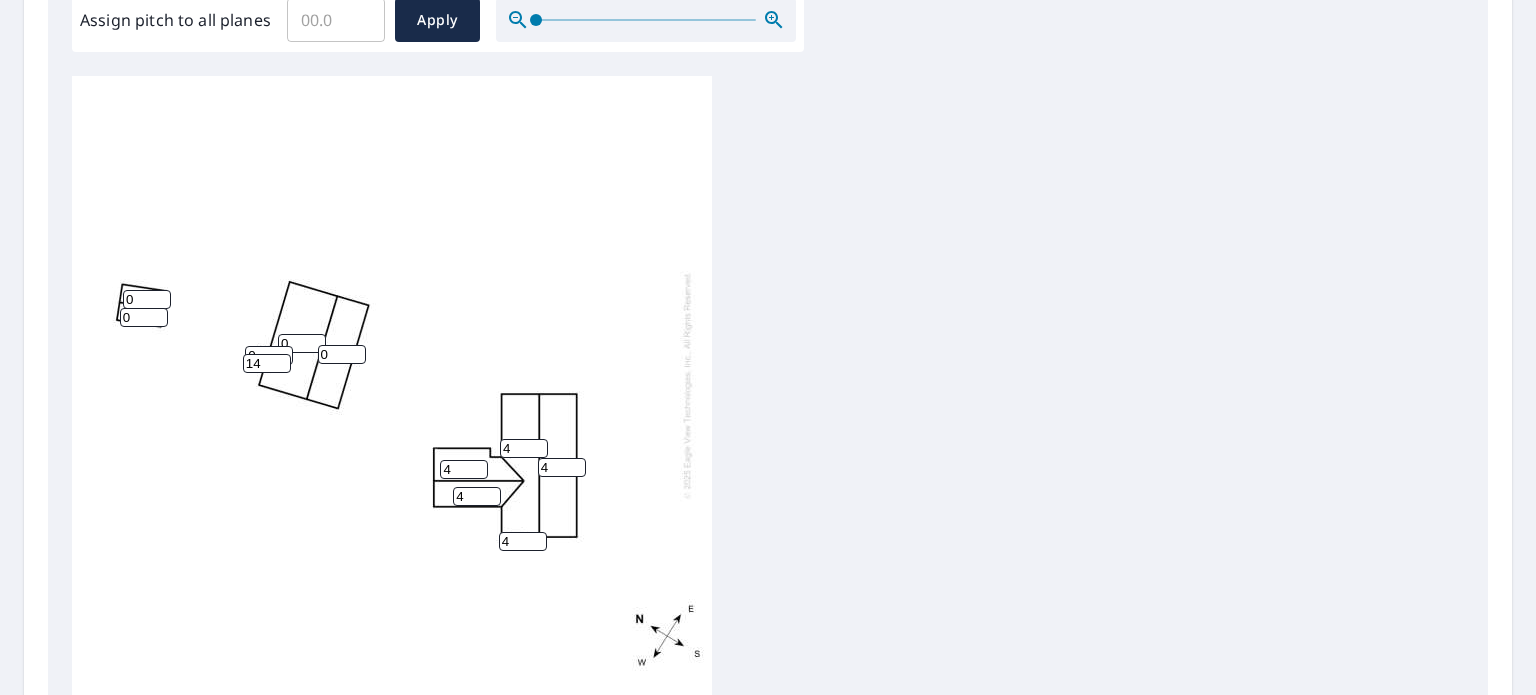 type on "1" 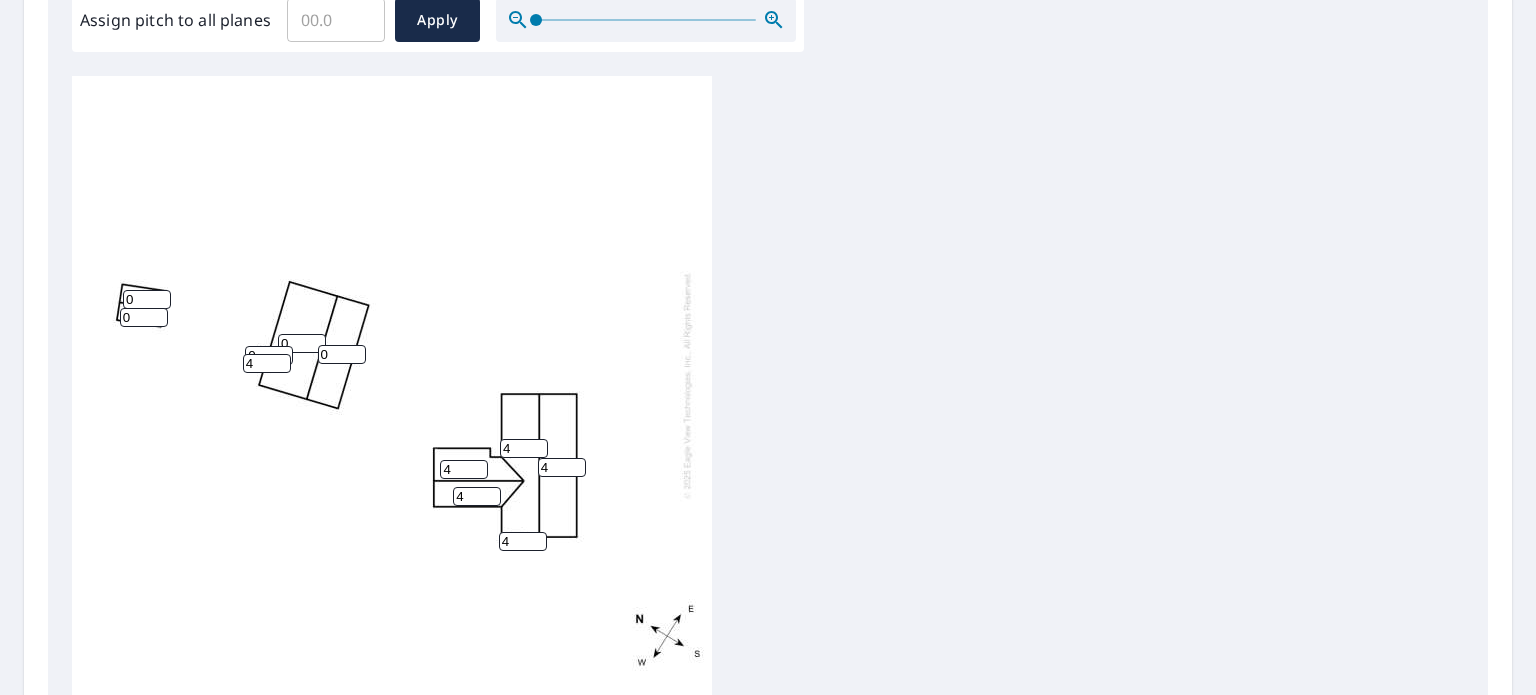 type on "4" 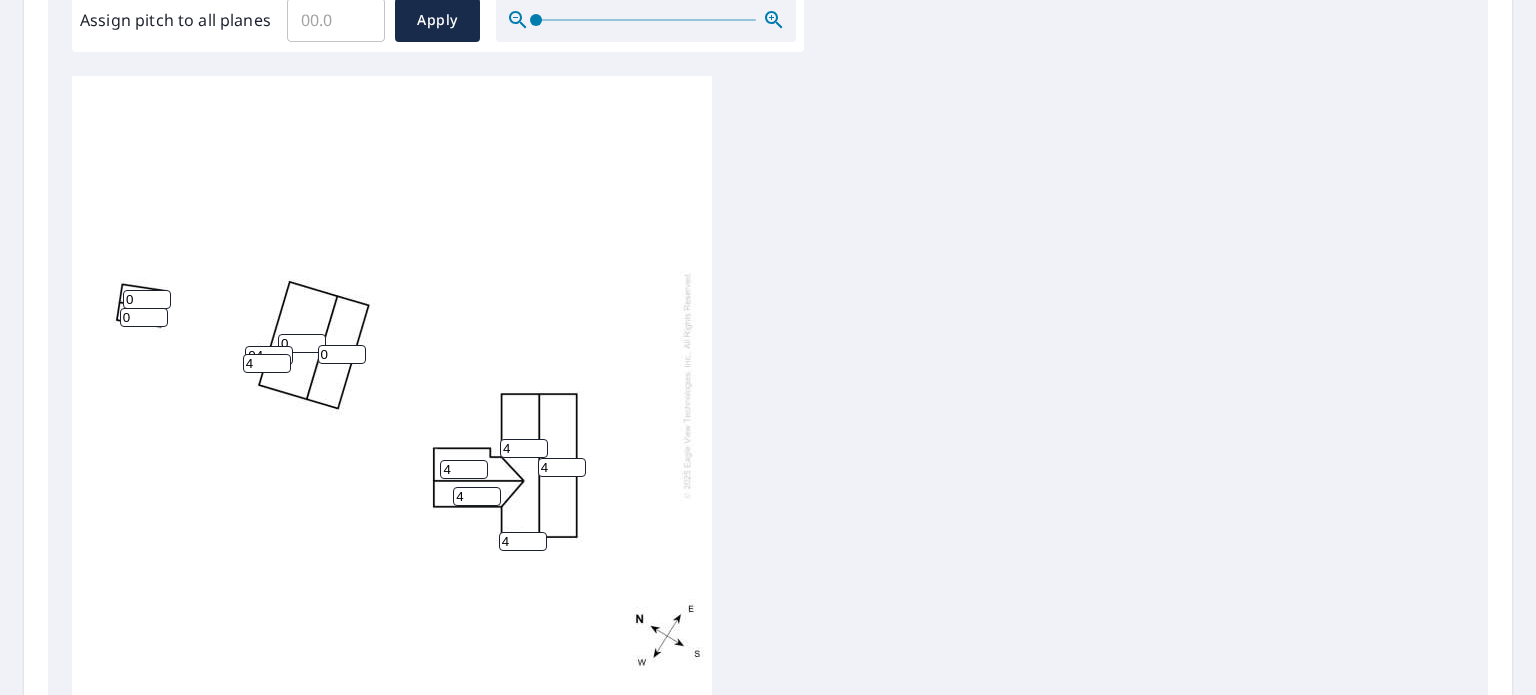 type on "0" 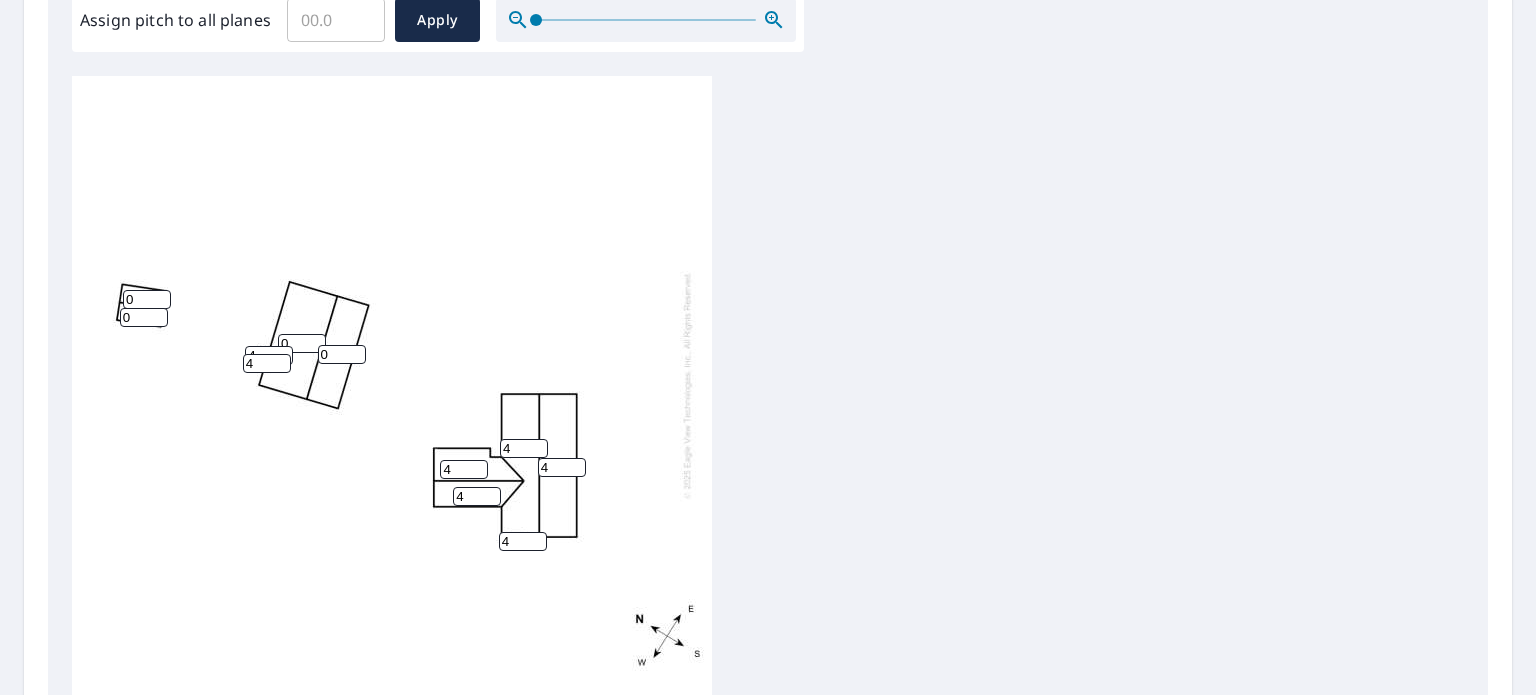 type on "4" 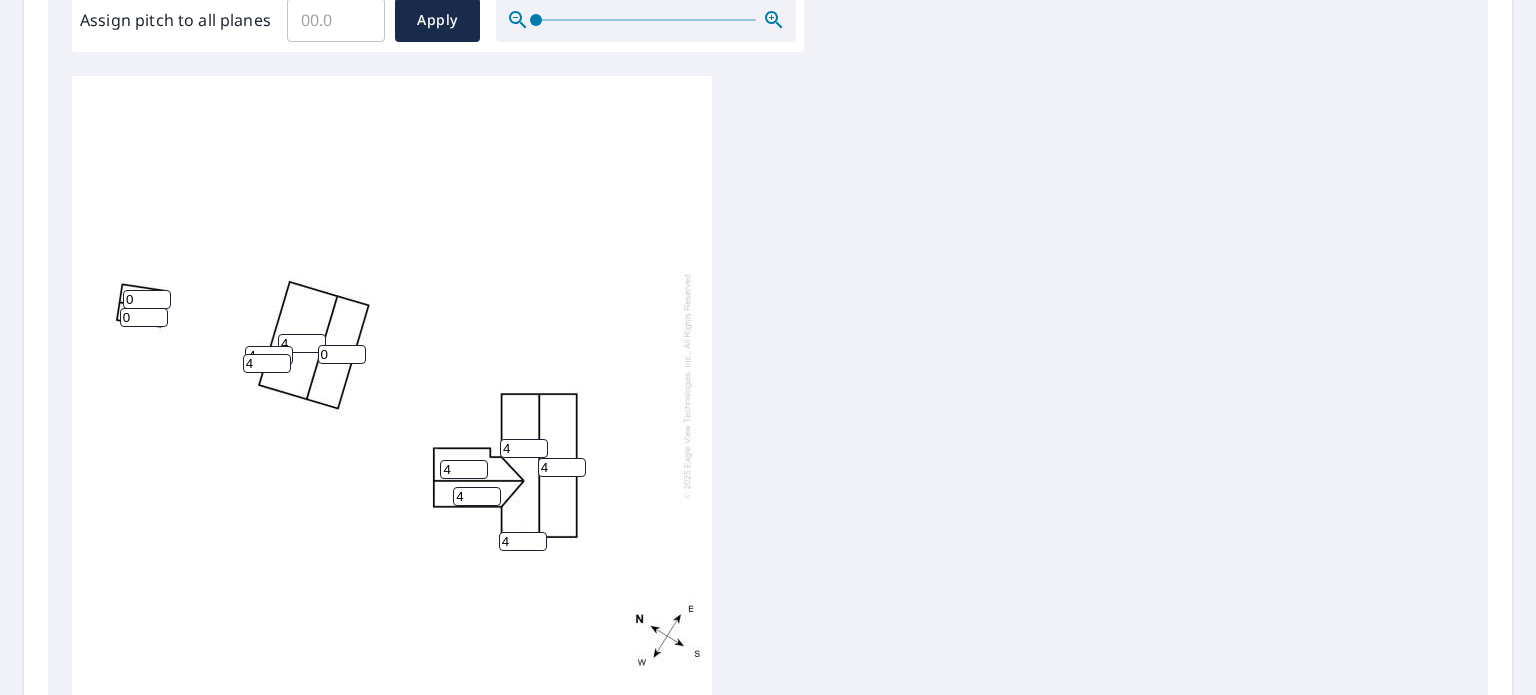 type on "4" 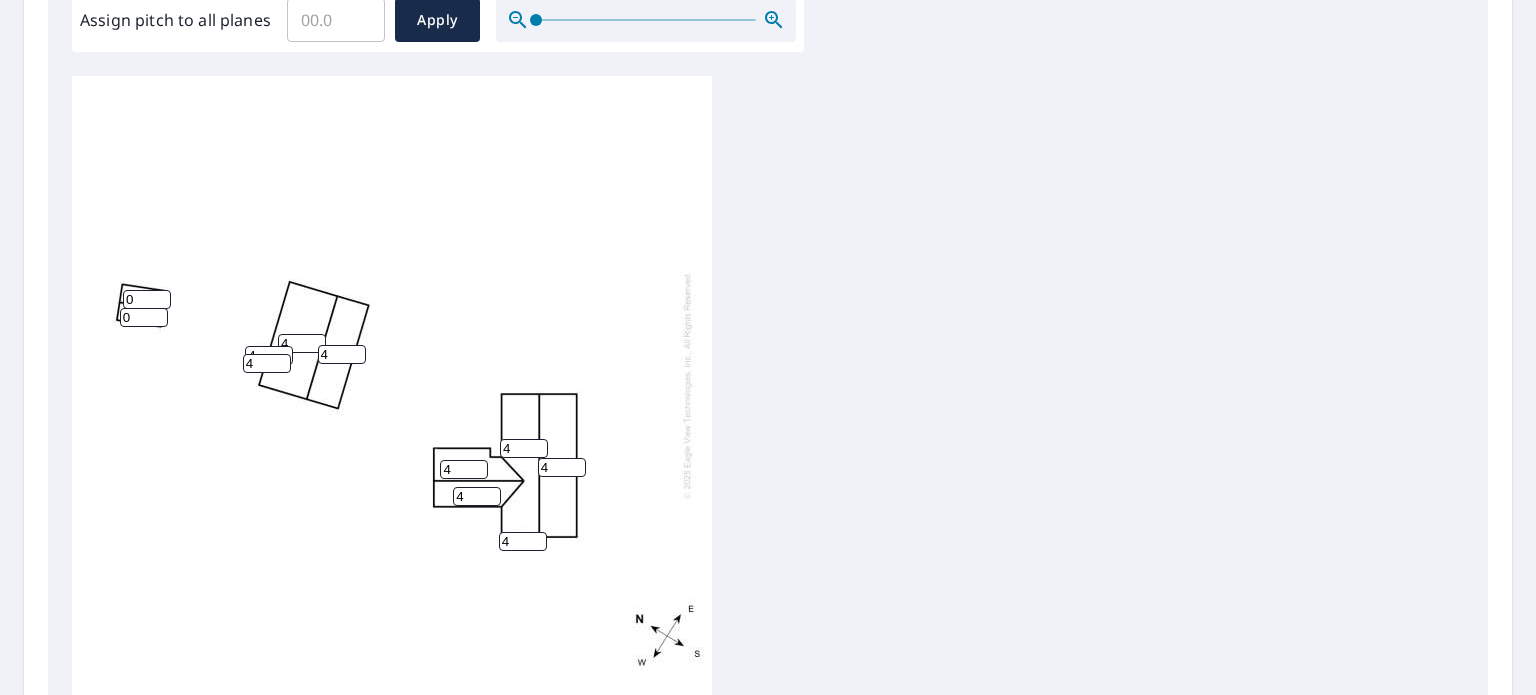 type on "4" 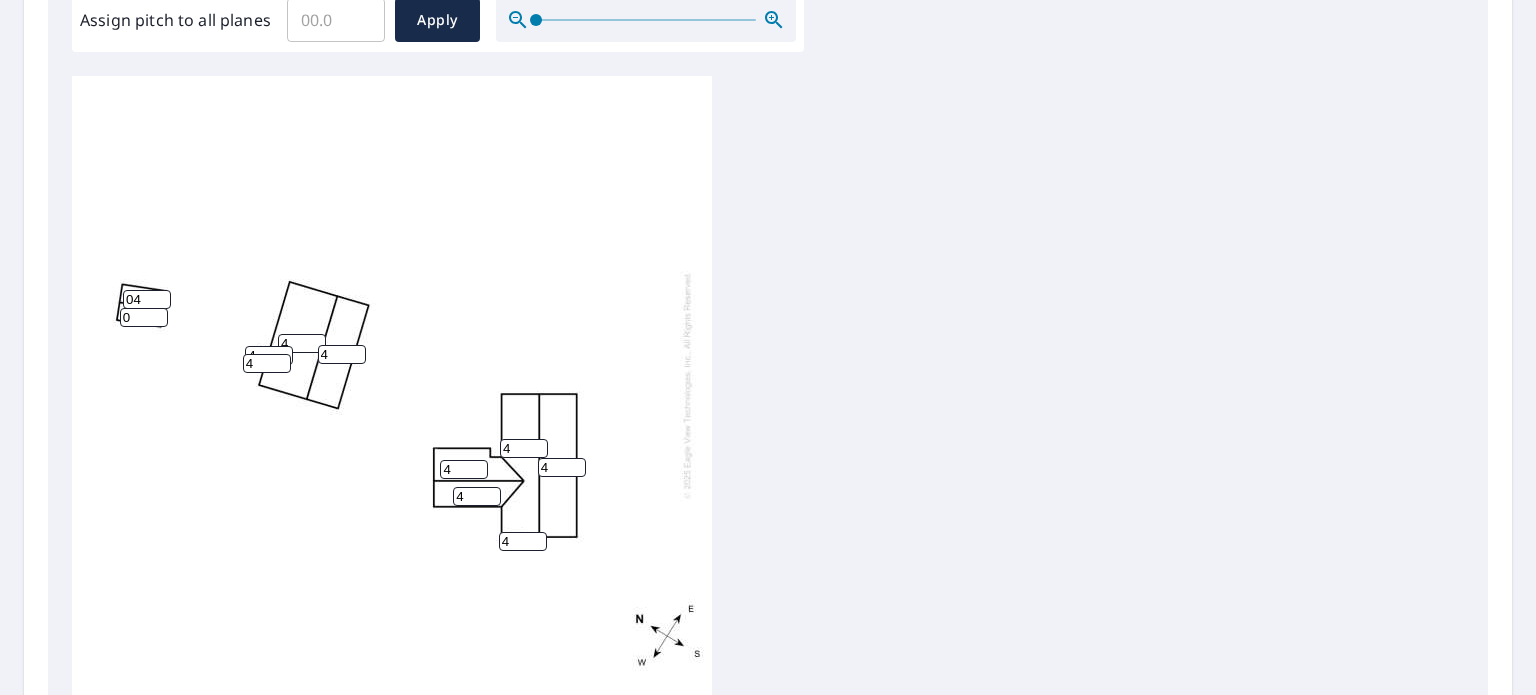 type on "0" 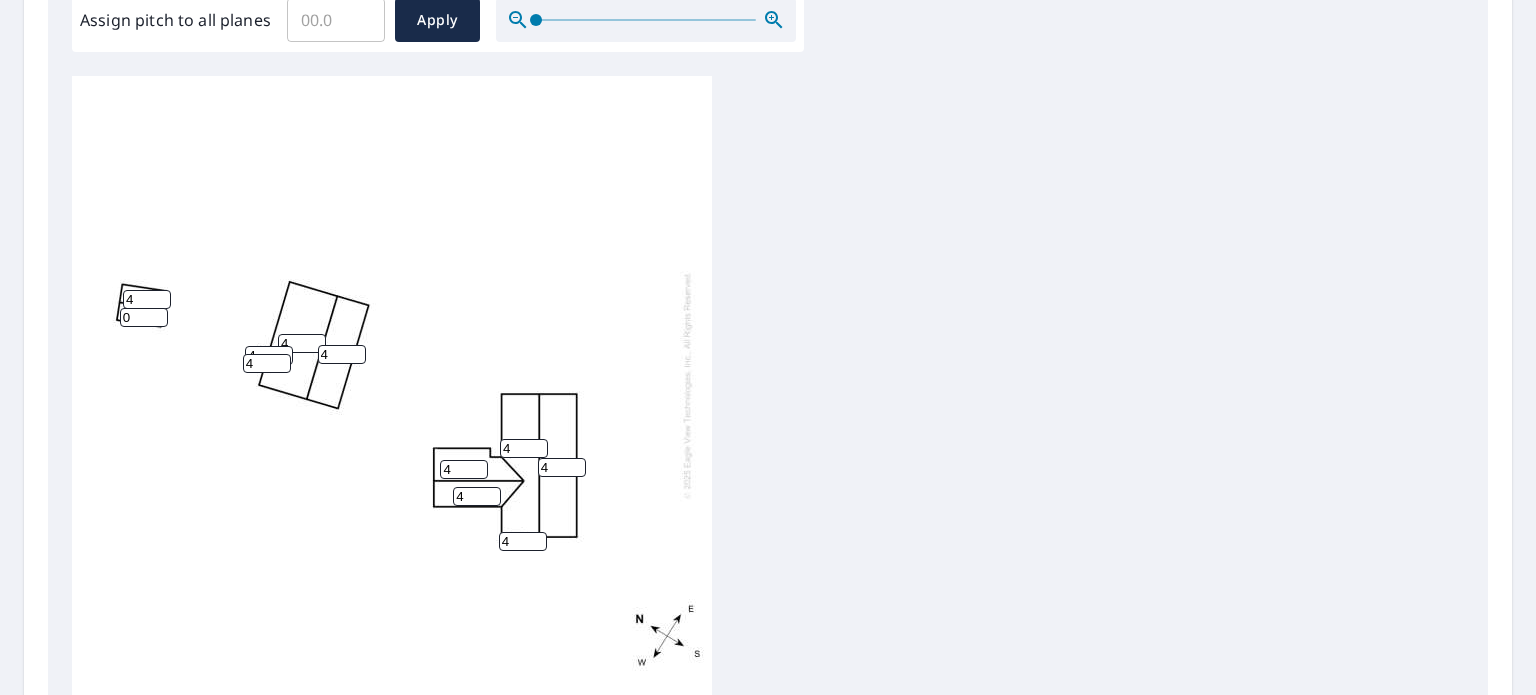 type on "4" 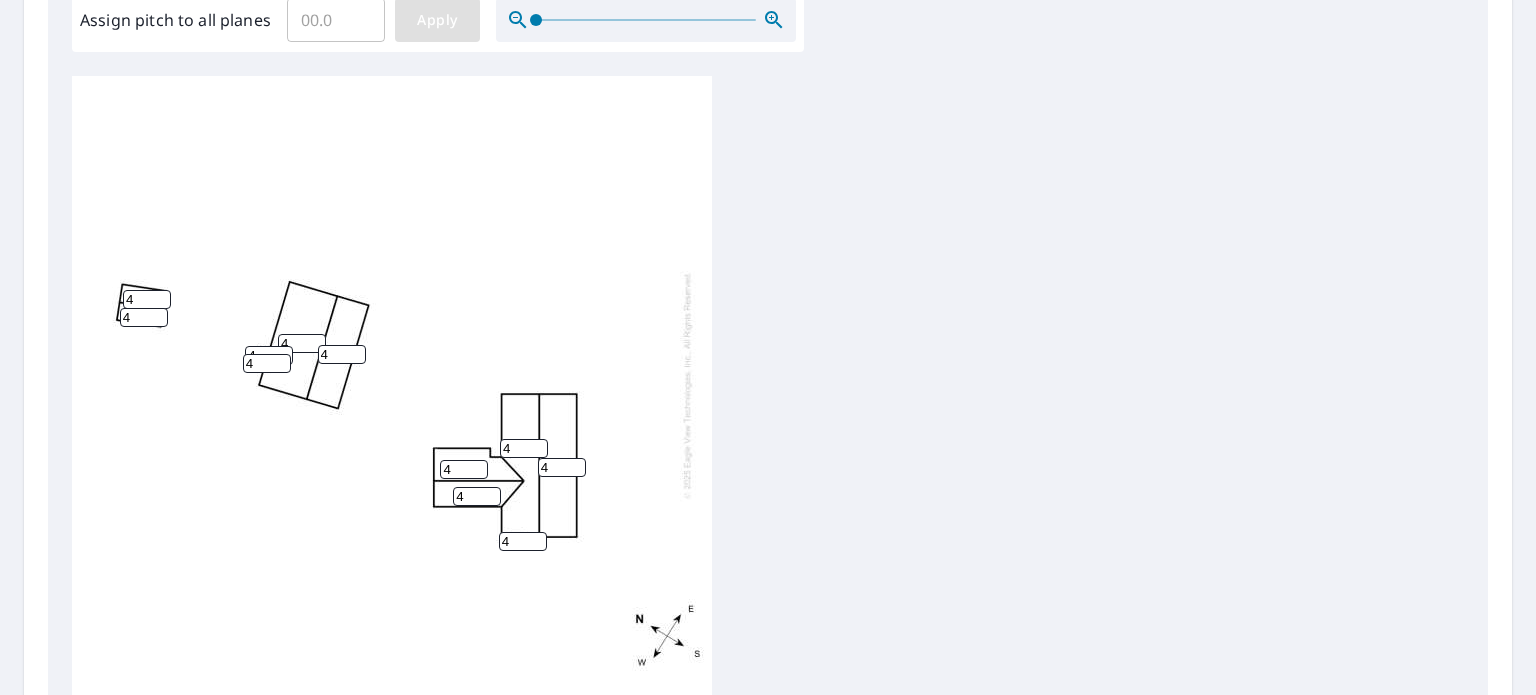 type on "4" 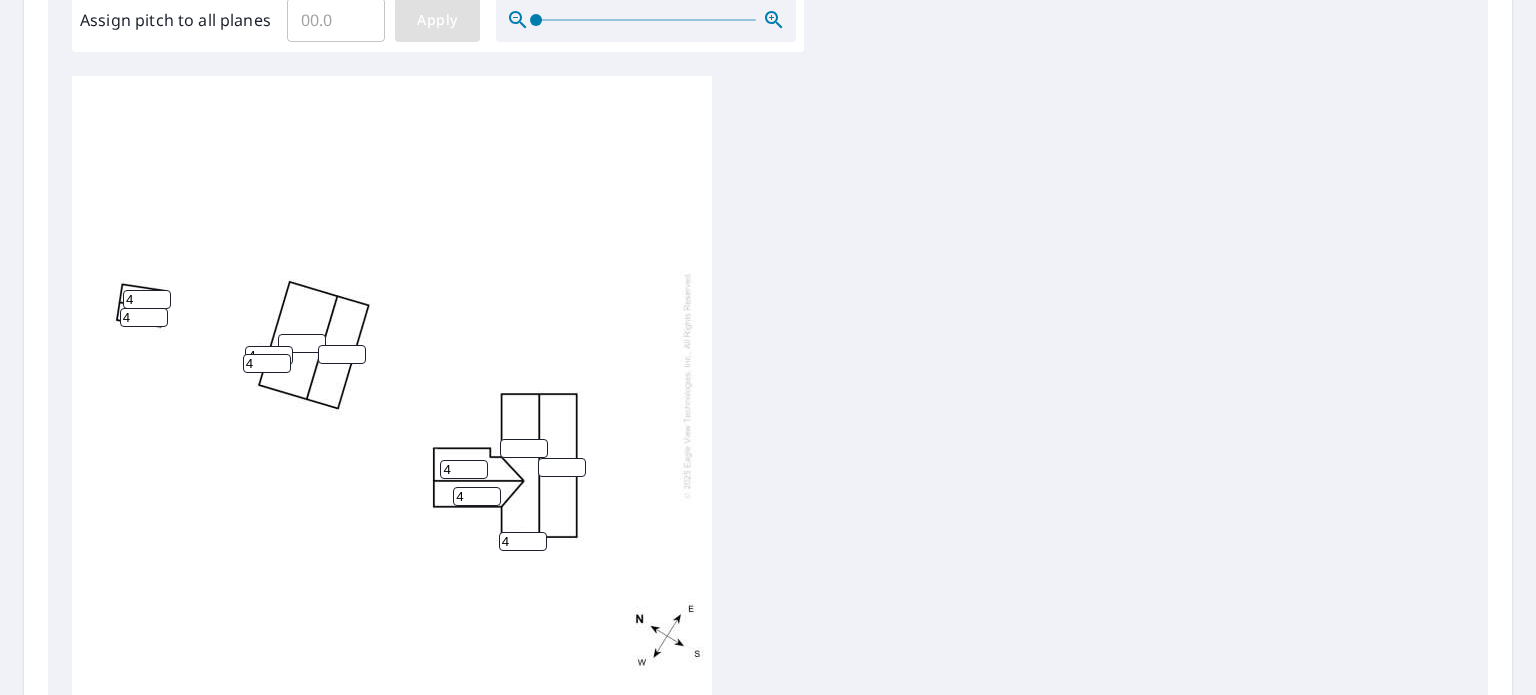 type 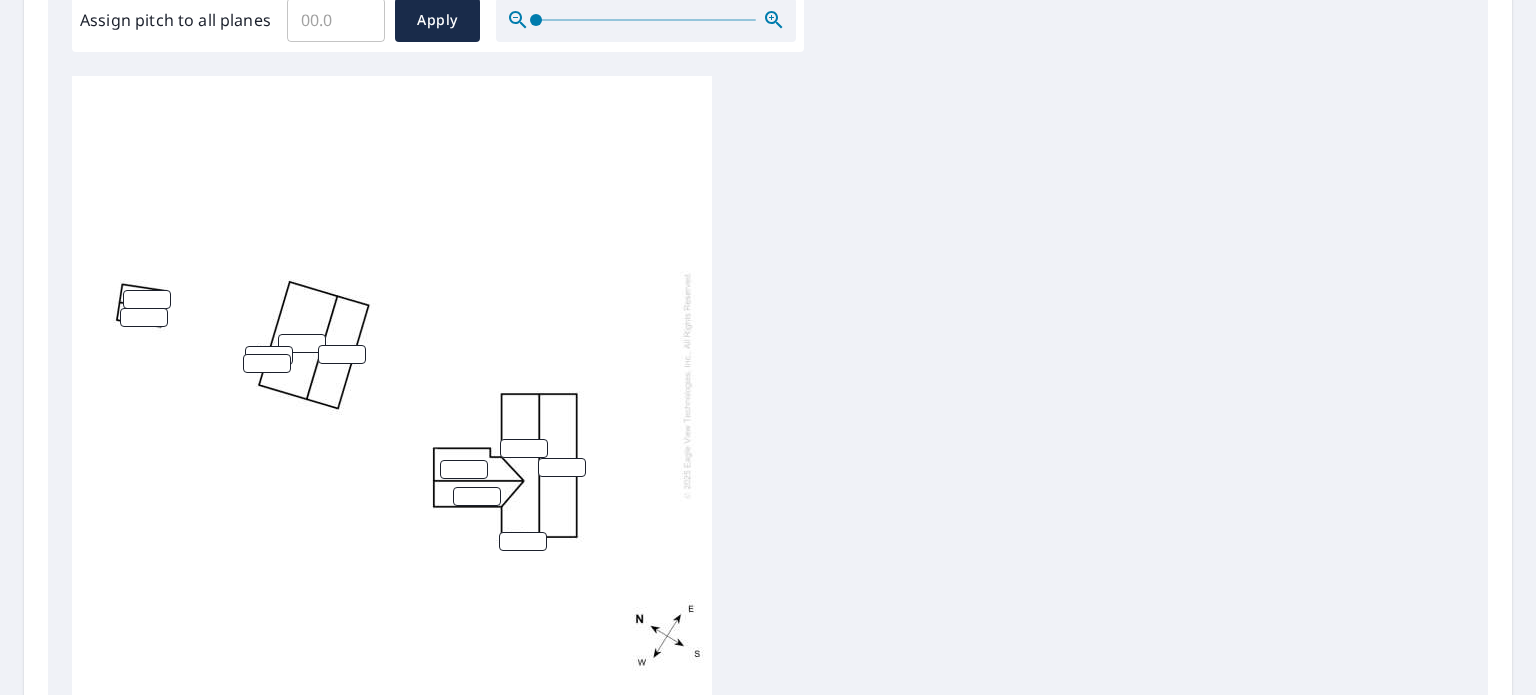 click on "Assign pitch to all planes" at bounding box center [336, 20] 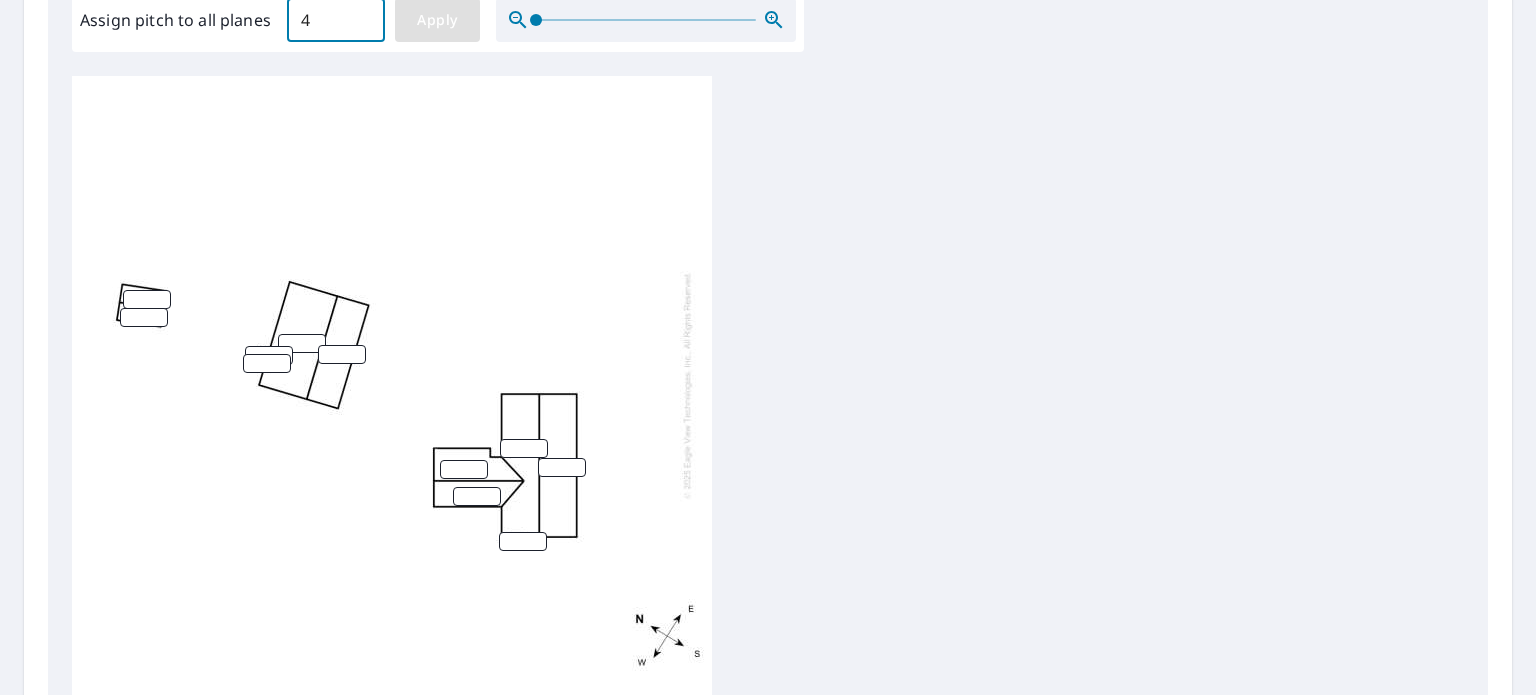 type on "4" 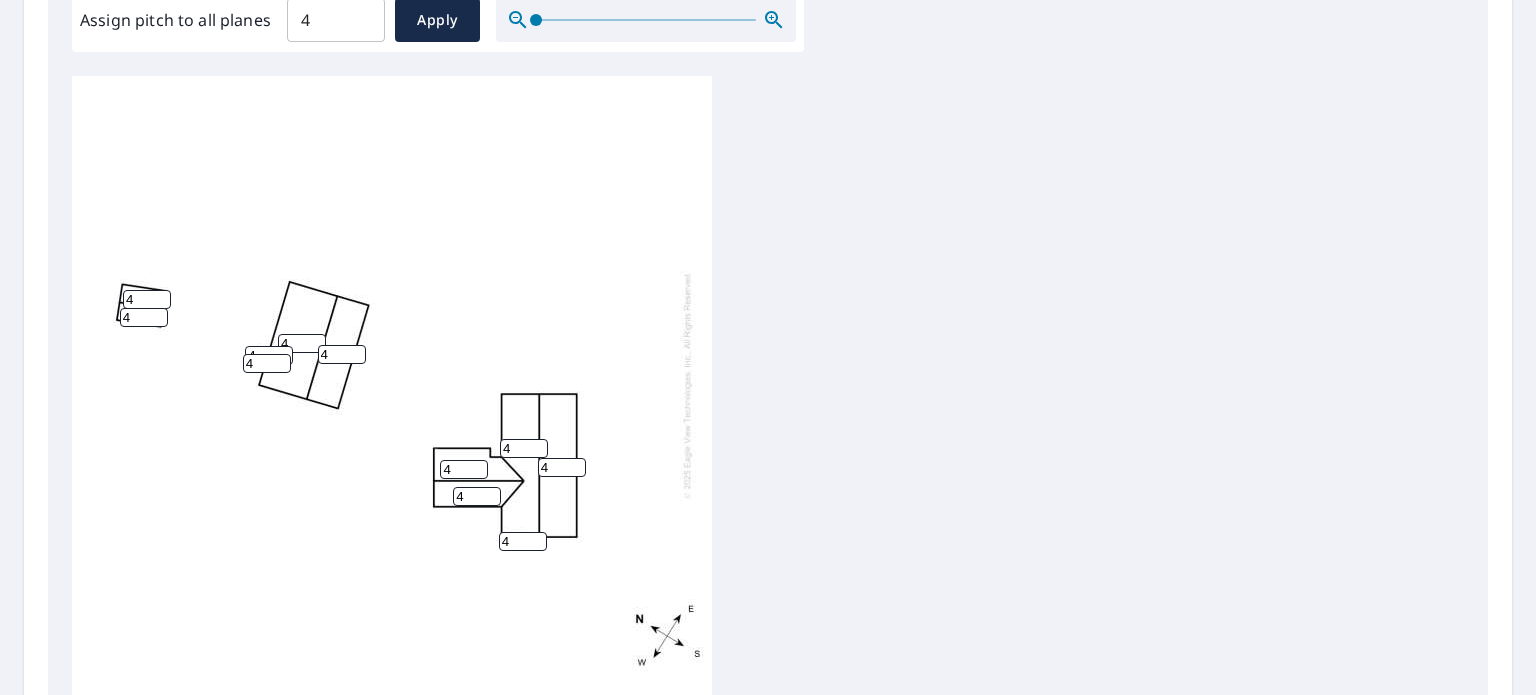 scroll, scrollTop: 887, scrollLeft: 0, axis: vertical 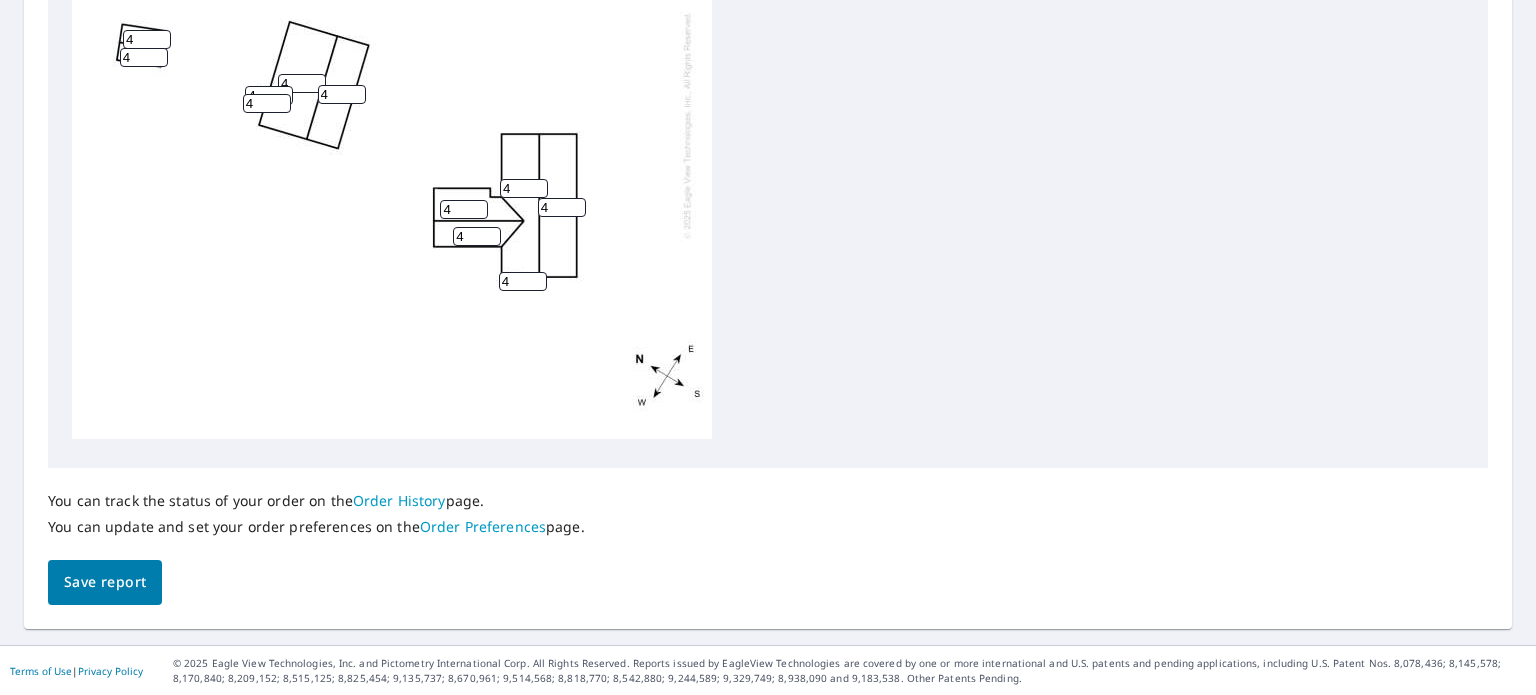 click on "Save report" at bounding box center [105, 582] 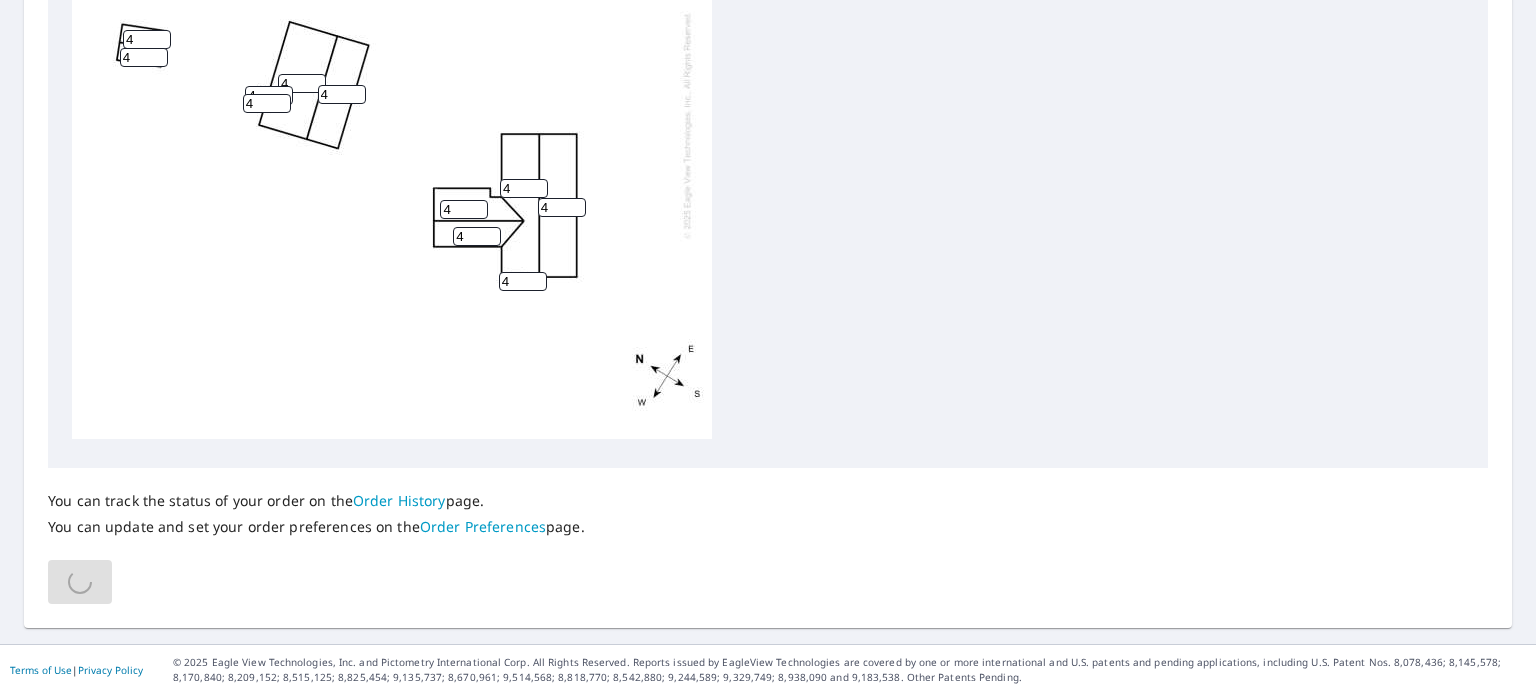 scroll, scrollTop: 886, scrollLeft: 0, axis: vertical 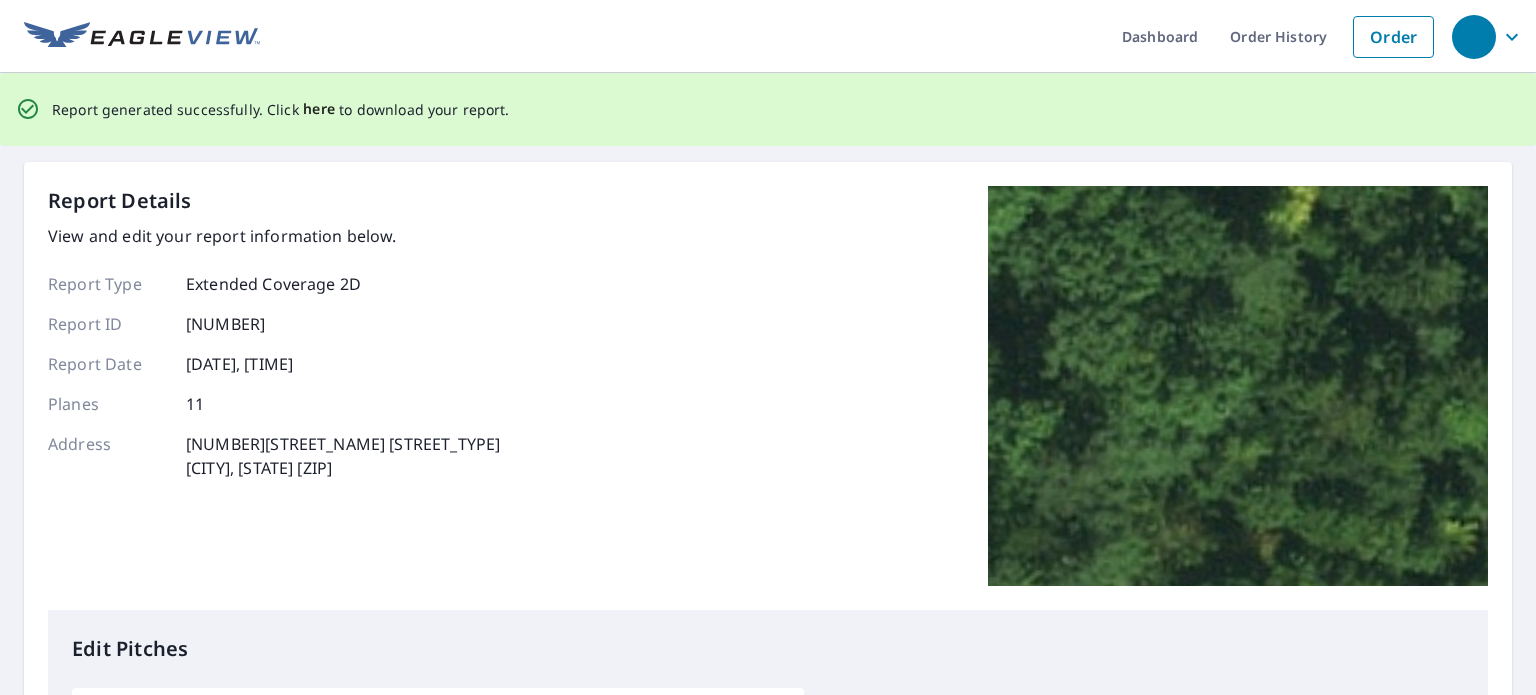 click on "here" at bounding box center [319, 109] 